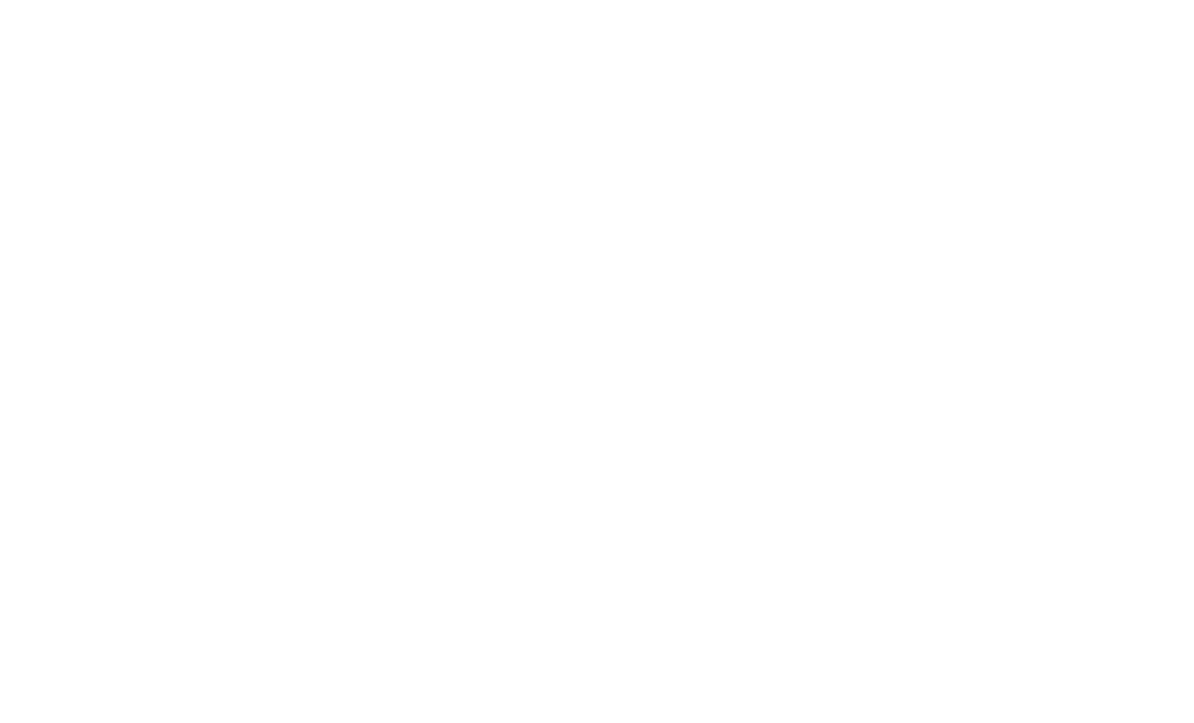 scroll, scrollTop: 0, scrollLeft: 0, axis: both 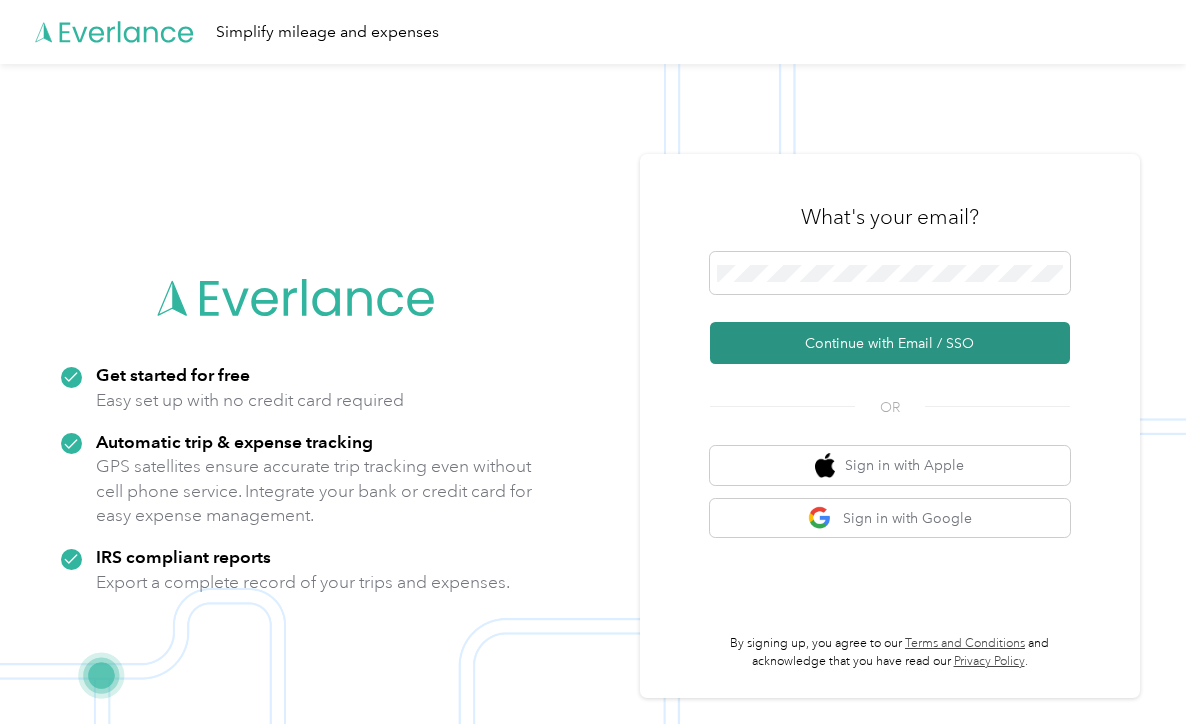 click on "Continue with Email / SSO" at bounding box center (890, 343) 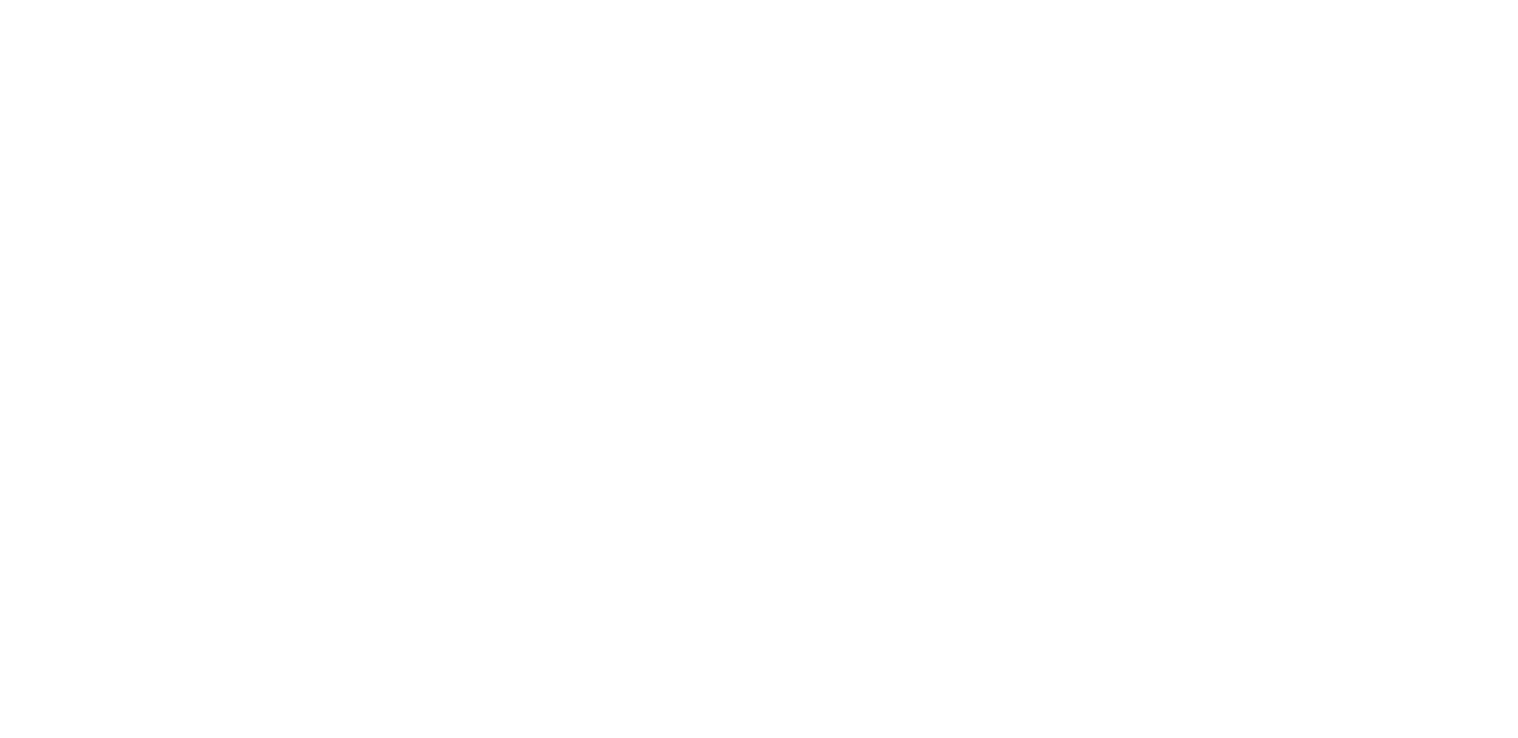 scroll, scrollTop: 0, scrollLeft: 0, axis: both 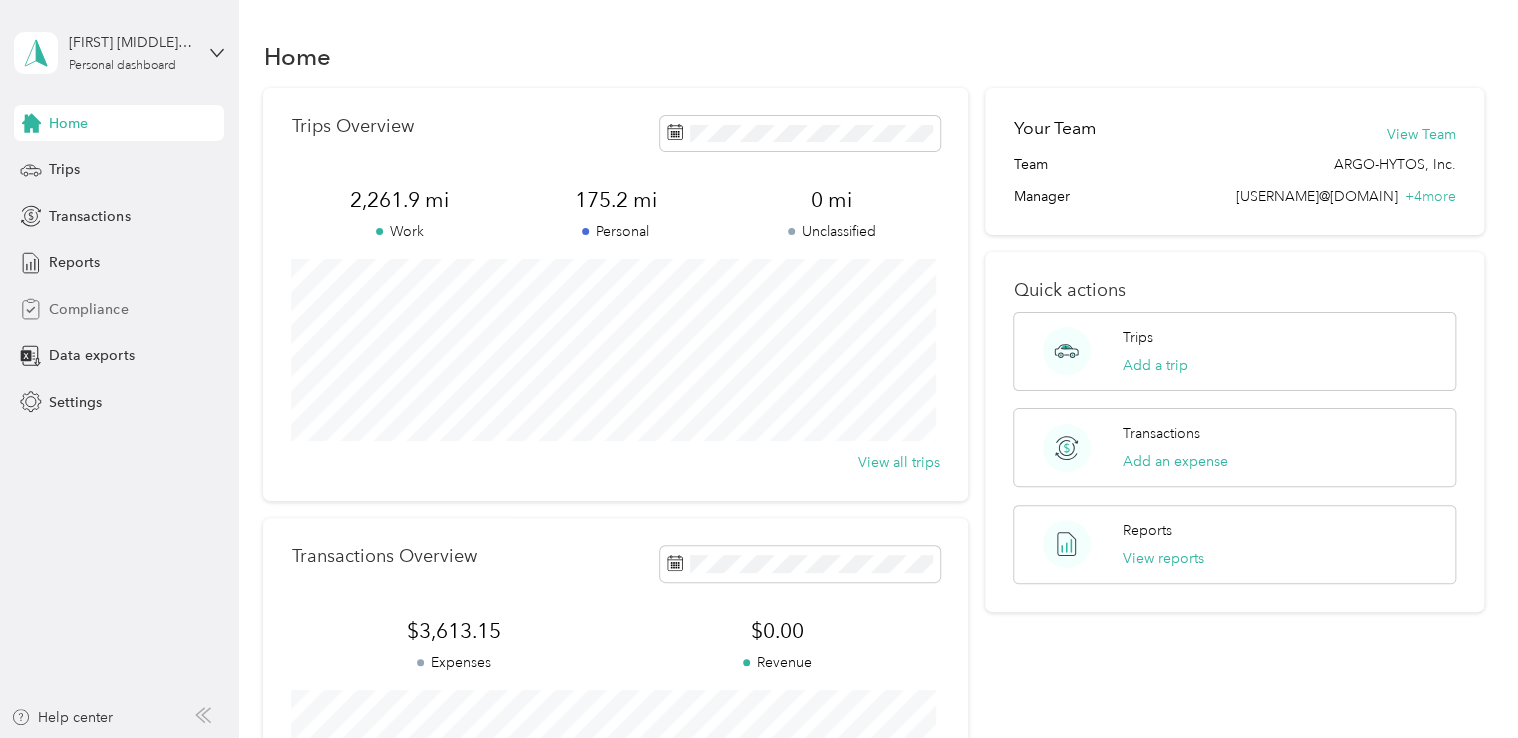 click on "Compliance" at bounding box center [88, 309] 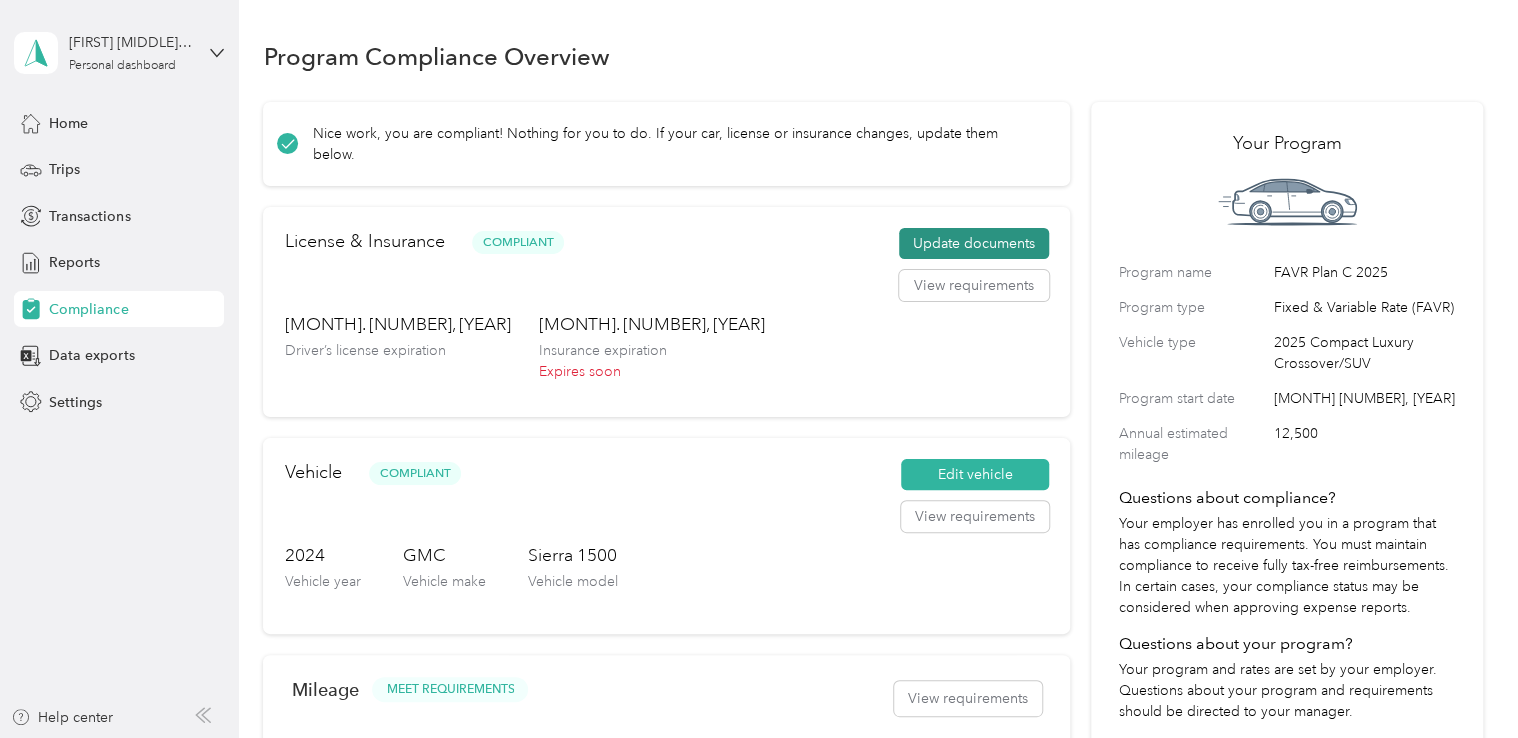 click on "Update documents" at bounding box center [974, 244] 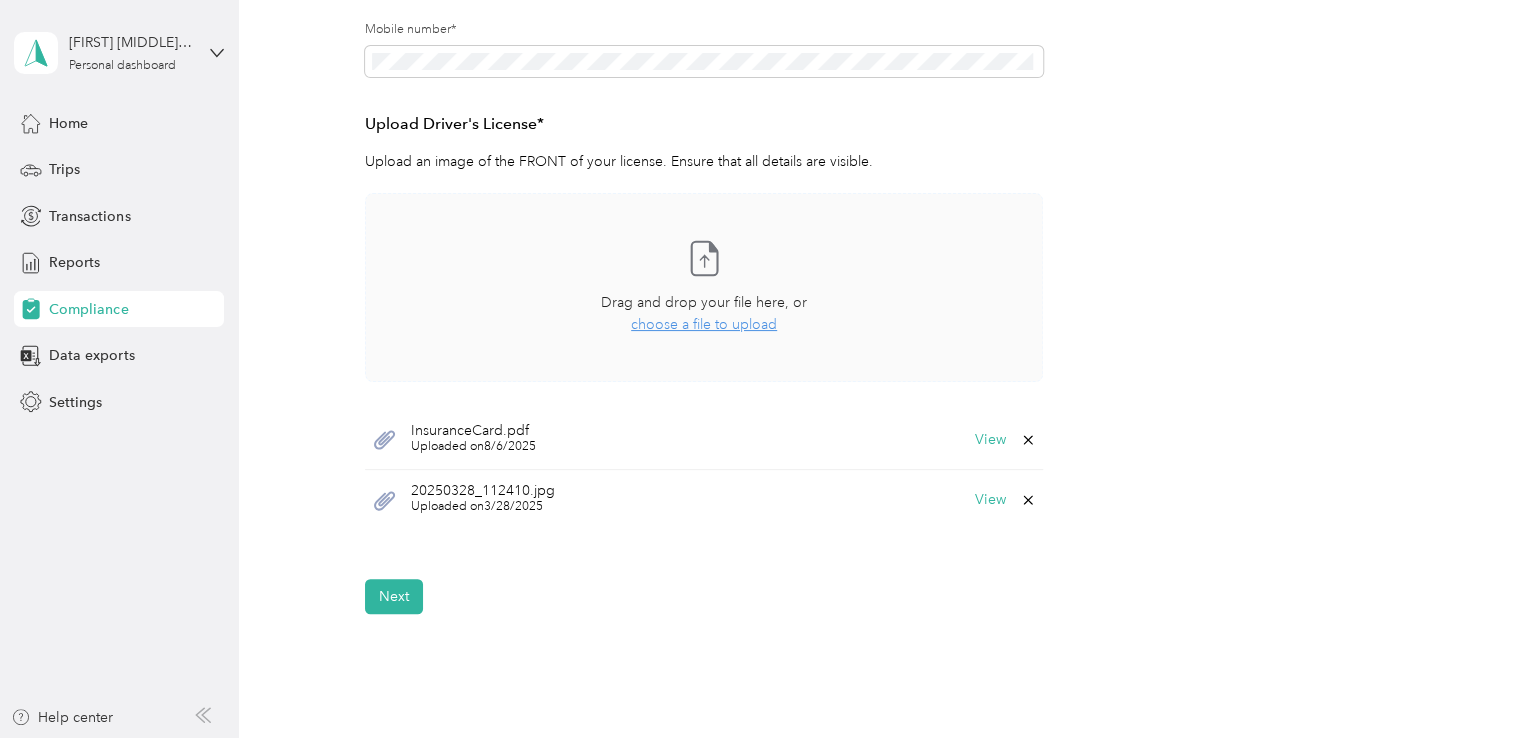 scroll, scrollTop: 0, scrollLeft: 0, axis: both 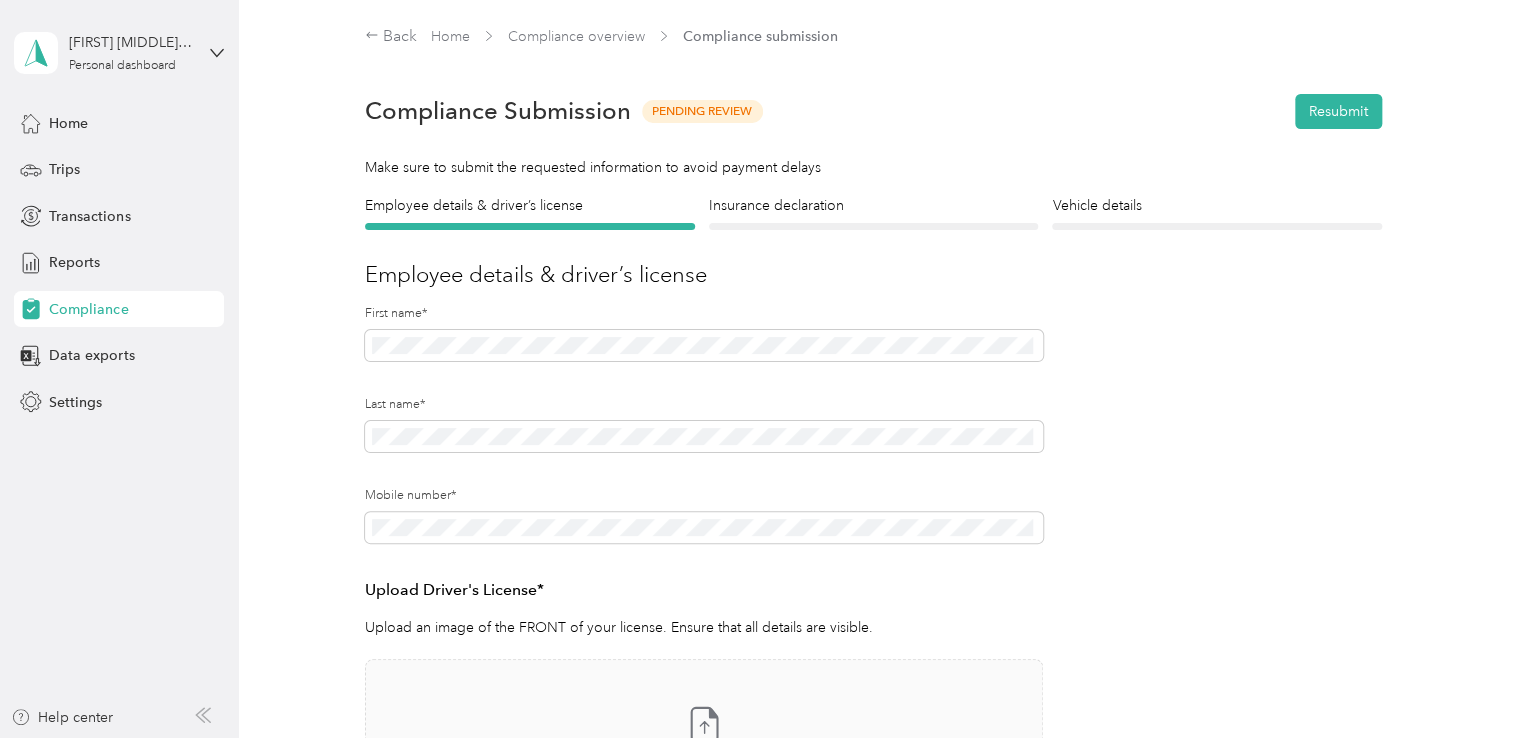 click at bounding box center (874, 226) 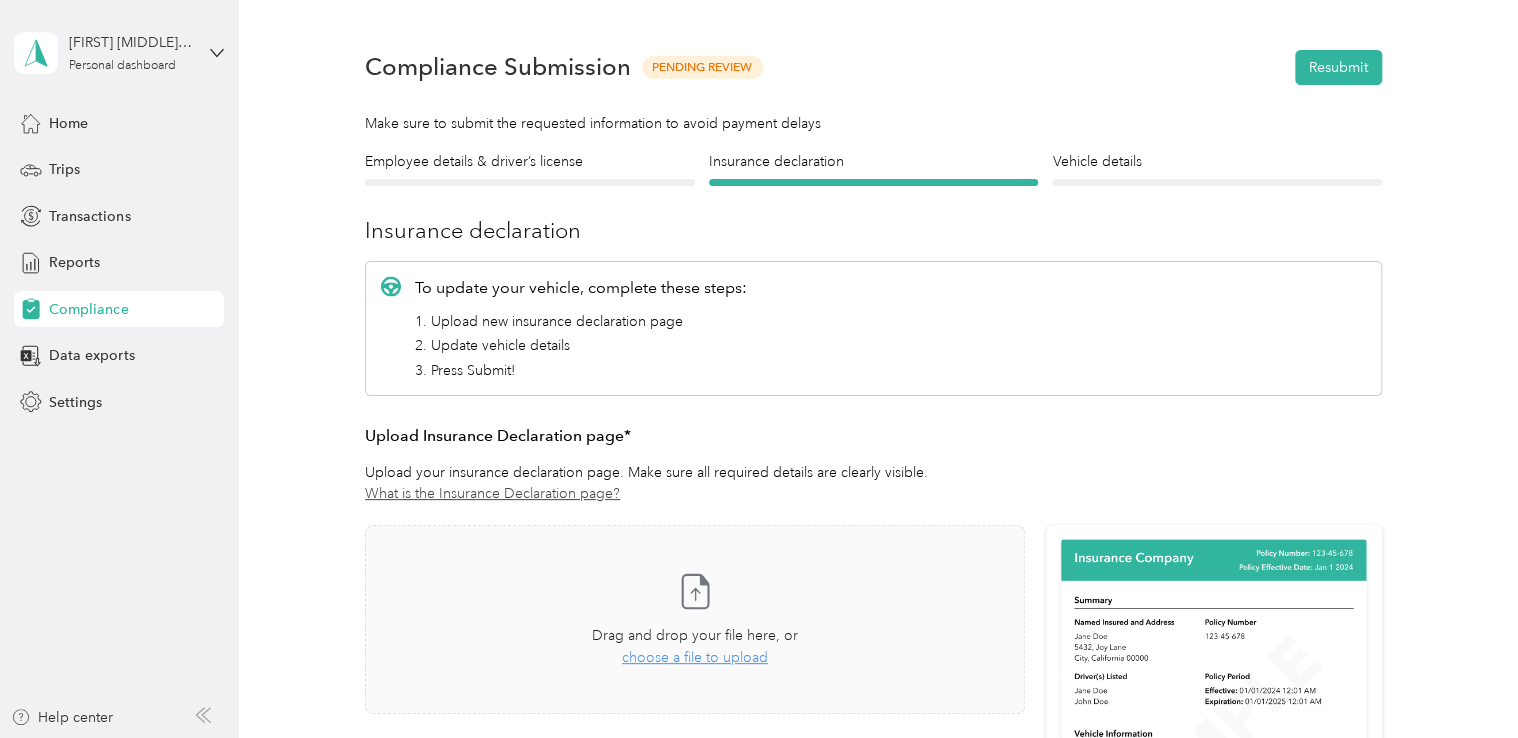 scroll, scrollTop: 0, scrollLeft: 0, axis: both 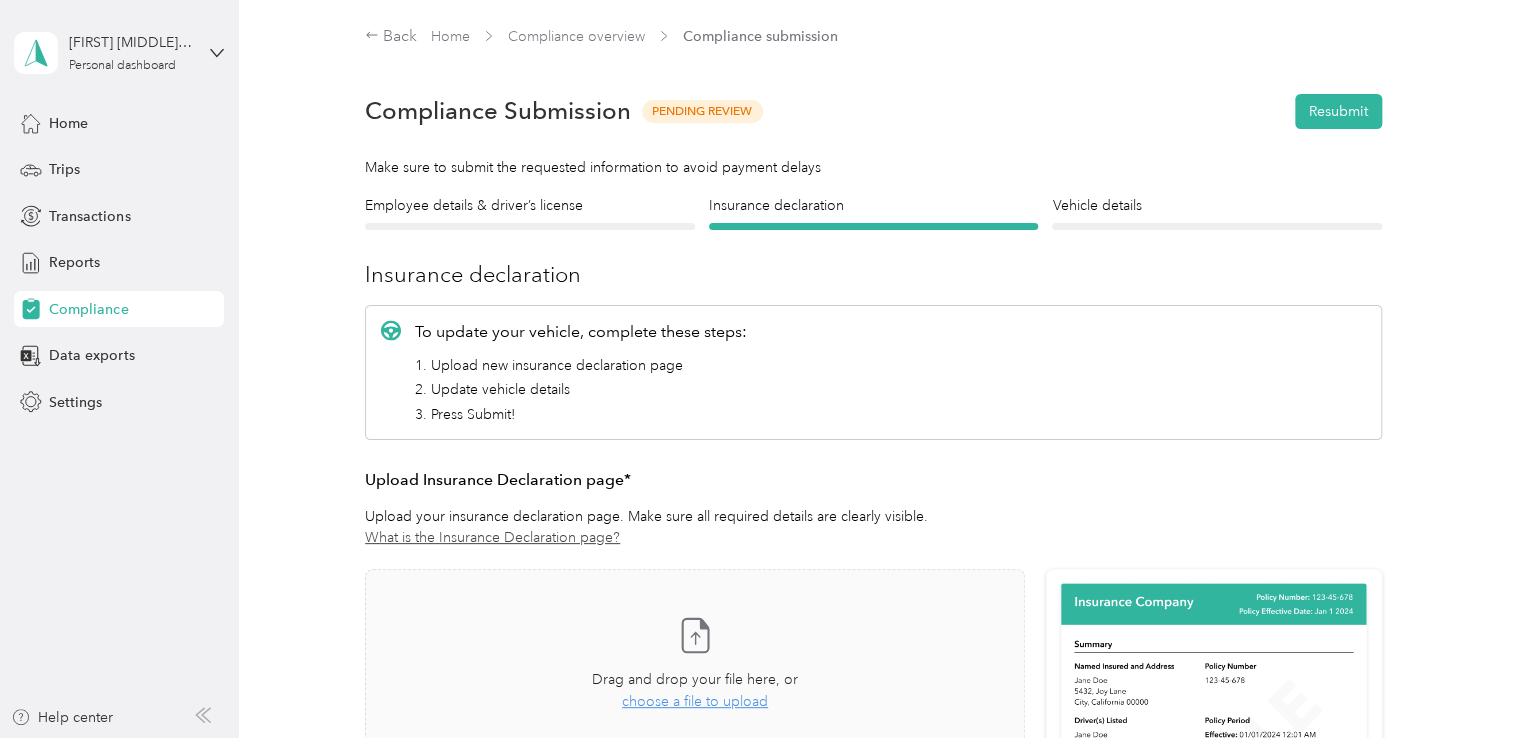 click at bounding box center [1217, 226] 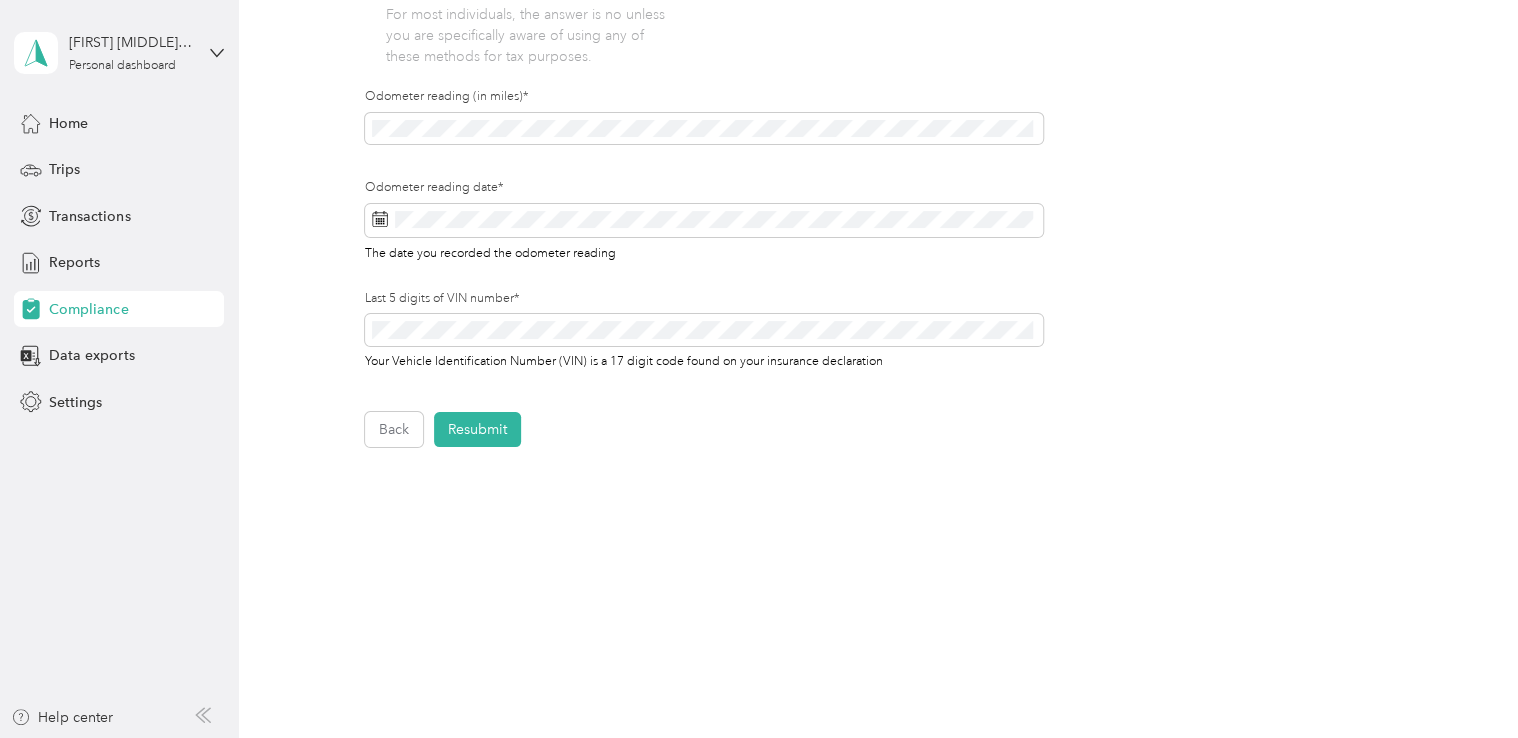 scroll, scrollTop: 0, scrollLeft: 0, axis: both 